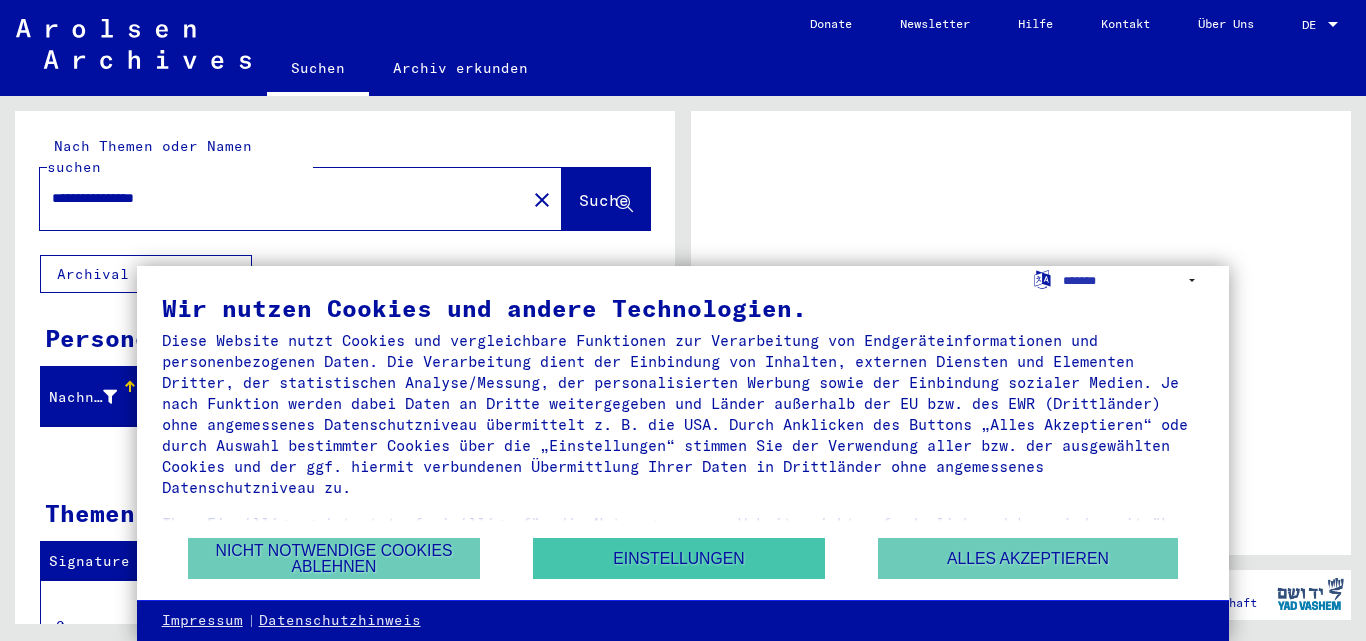 scroll, scrollTop: 0, scrollLeft: 0, axis: both 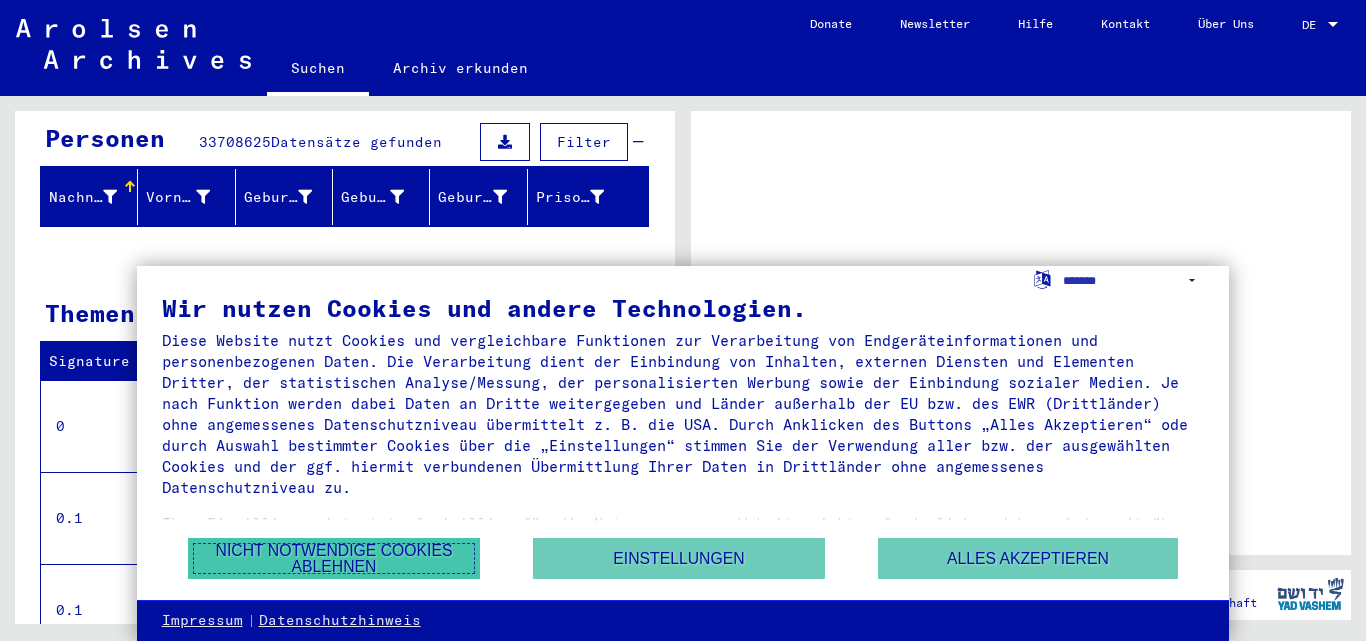 click on "Nicht notwendige Cookies ablehnen" at bounding box center [334, 558] 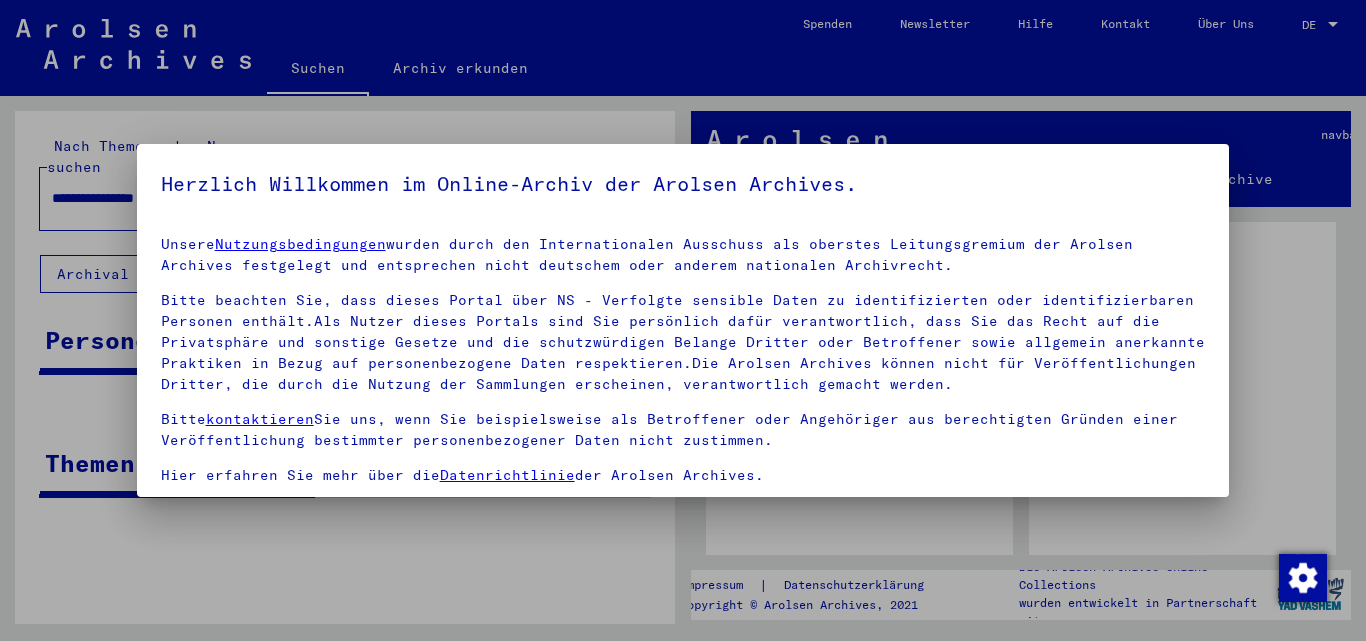 scroll, scrollTop: 84, scrollLeft: 0, axis: vertical 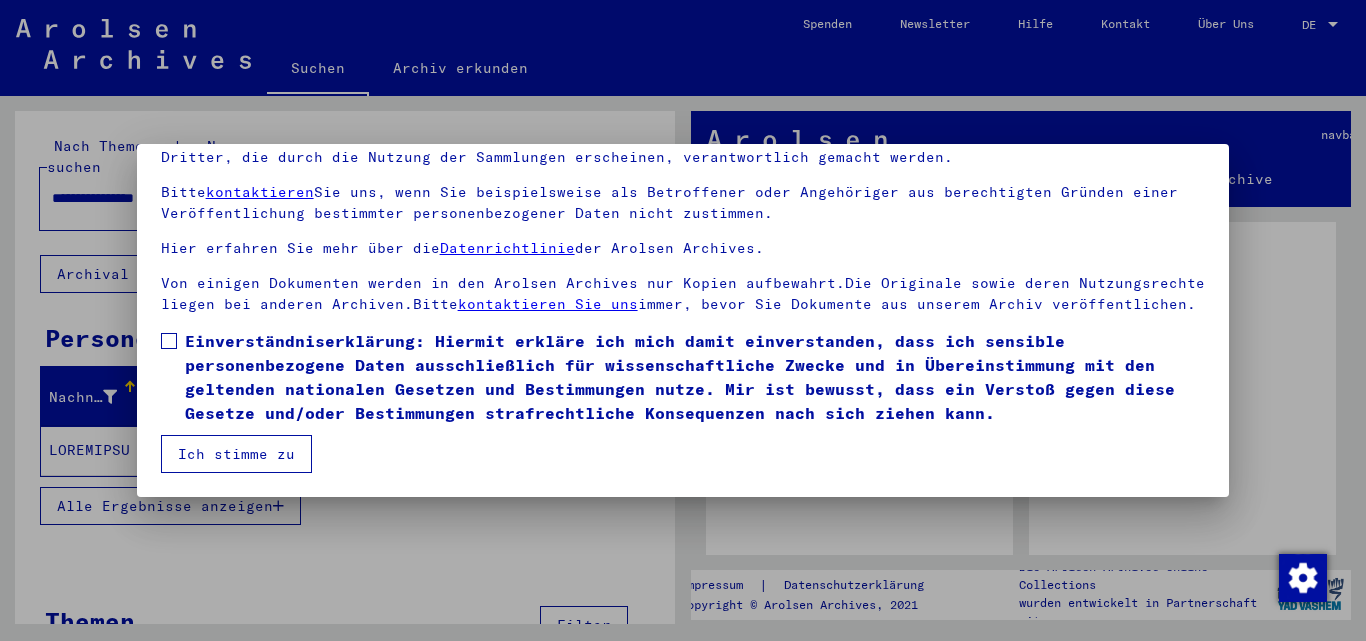 click on "Ich stimme zu" at bounding box center [236, 454] 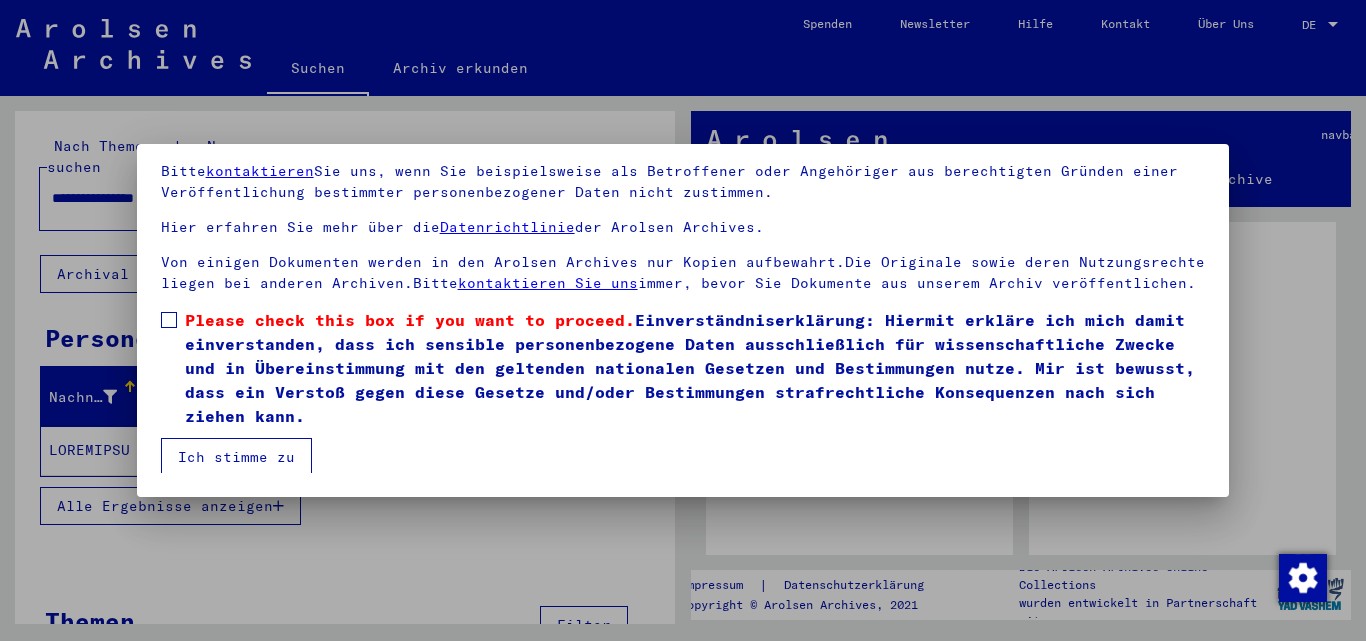 click on "Unsere  Nutzungsbedingungen  wurden durch den Internationalen Ausschuss als oberstes Leitungsgremium der Arolsen Archives festgelegt und entsprechen nicht deutschem oder anderem nationalen Archivrecht. Bitte beachten Sie, dass dieses Portal über NS - Verfolgte sensible Daten zu identifizierten oder identifizierbaren Personen enthält.Als Nutzer dieses Portals sind Sie persönlich dafür verantwortlich, dass Sie das Recht auf die Privatsphäre und sonstige Gesetze und die schutzwürdigen Belange Dritter oder Betroffener sowie allgemein anerkannte Praktiken in Bezug auf personenbezogene Daten respektieren.Die Arolsen Archives können nicht für Veröffentlichungen Dritter, die durch die Nutzung der Sammlungen erscheinen, verantwortlich gemacht werden. Bitte  kontaktieren  Sie uns, wenn Sie beispielsweise als Betroffener oder Angehöriger aus berechtigten Gründen einer Veröffentlichung bestimmter personenbezogener Daten nicht zustimmen. Hier erfahren Sie mehr über die  Datenrichtlinie  der Arolsen Archives." at bounding box center [683, 264] 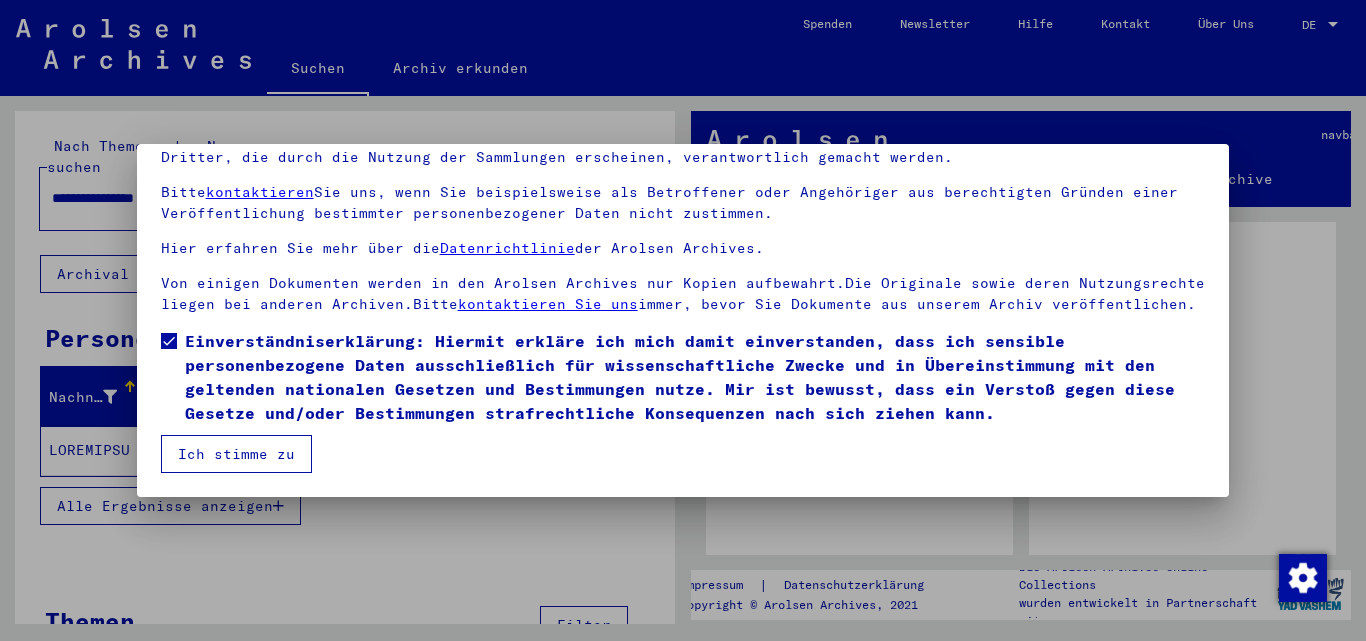 click on "Ich stimme zu" at bounding box center [236, 454] 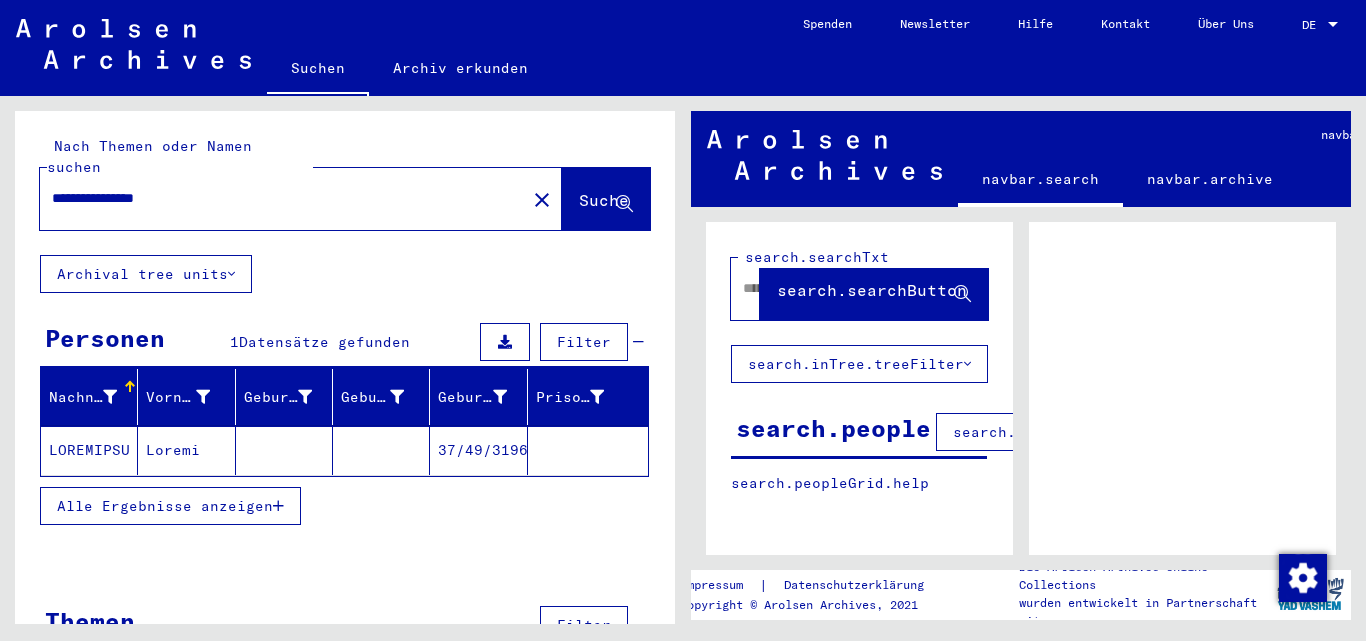 click on "37/49/3196" at bounding box center (478, 450) 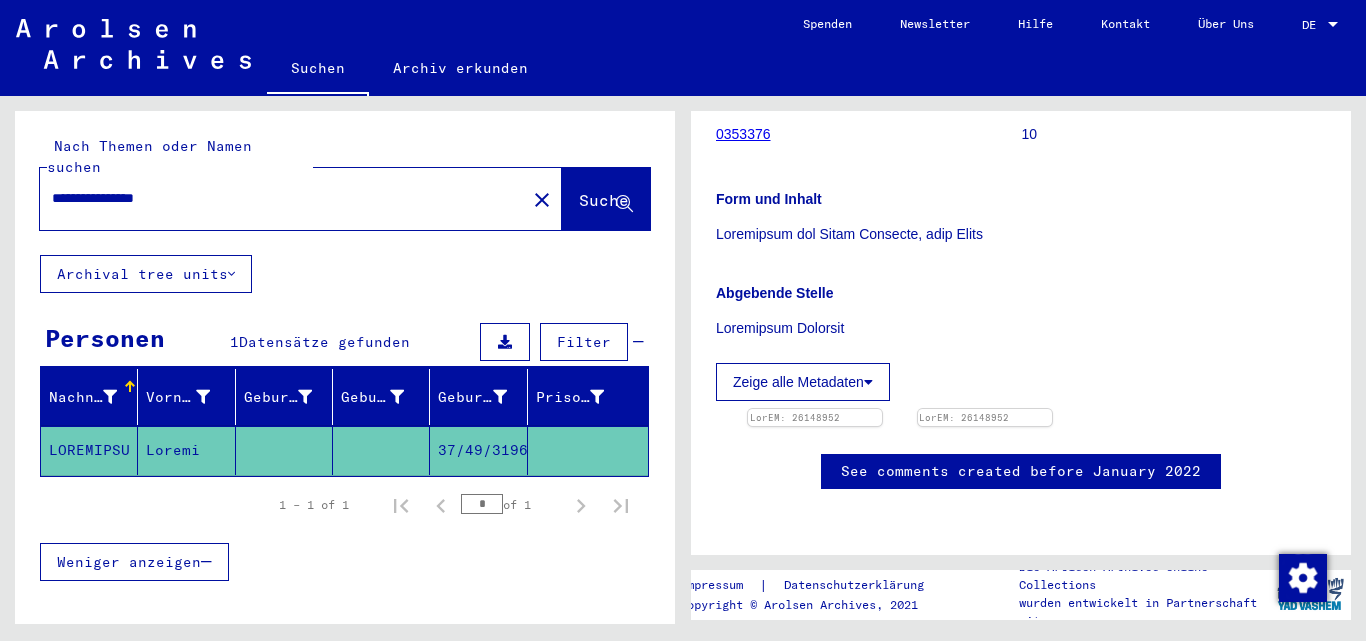 scroll, scrollTop: 0, scrollLeft: 0, axis: both 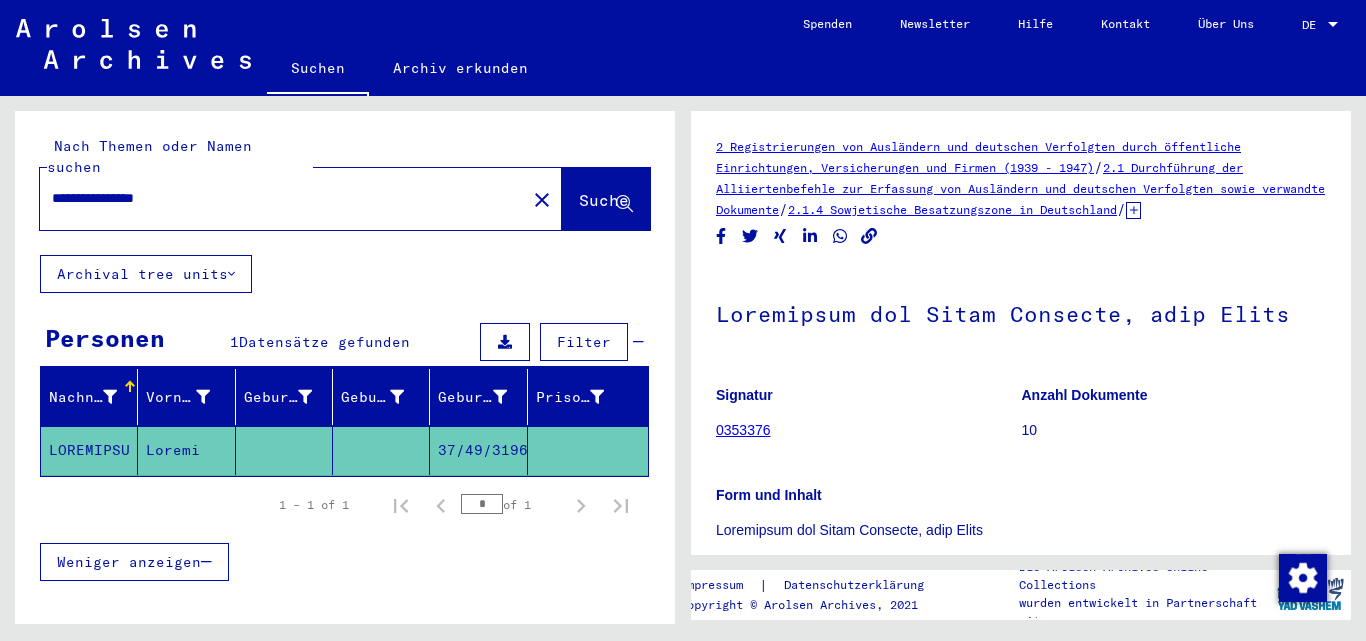 click on "LOREMIPSU" at bounding box center [89, 450] 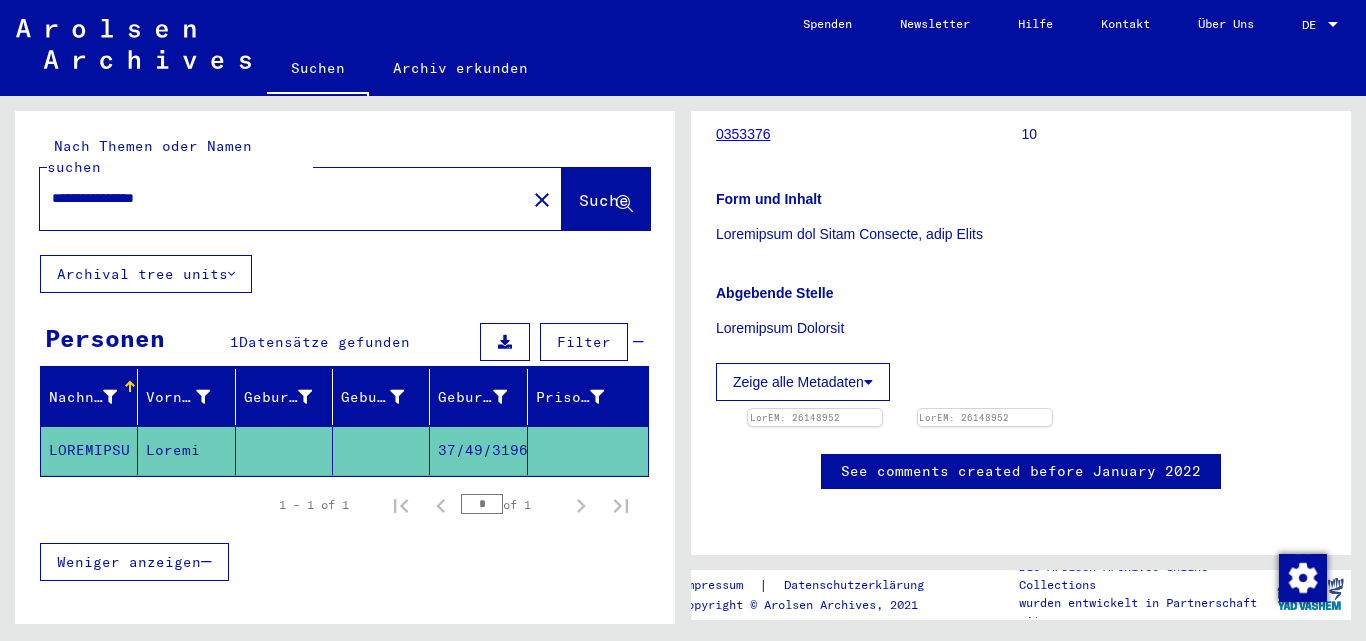 scroll, scrollTop: 400, scrollLeft: 0, axis: vertical 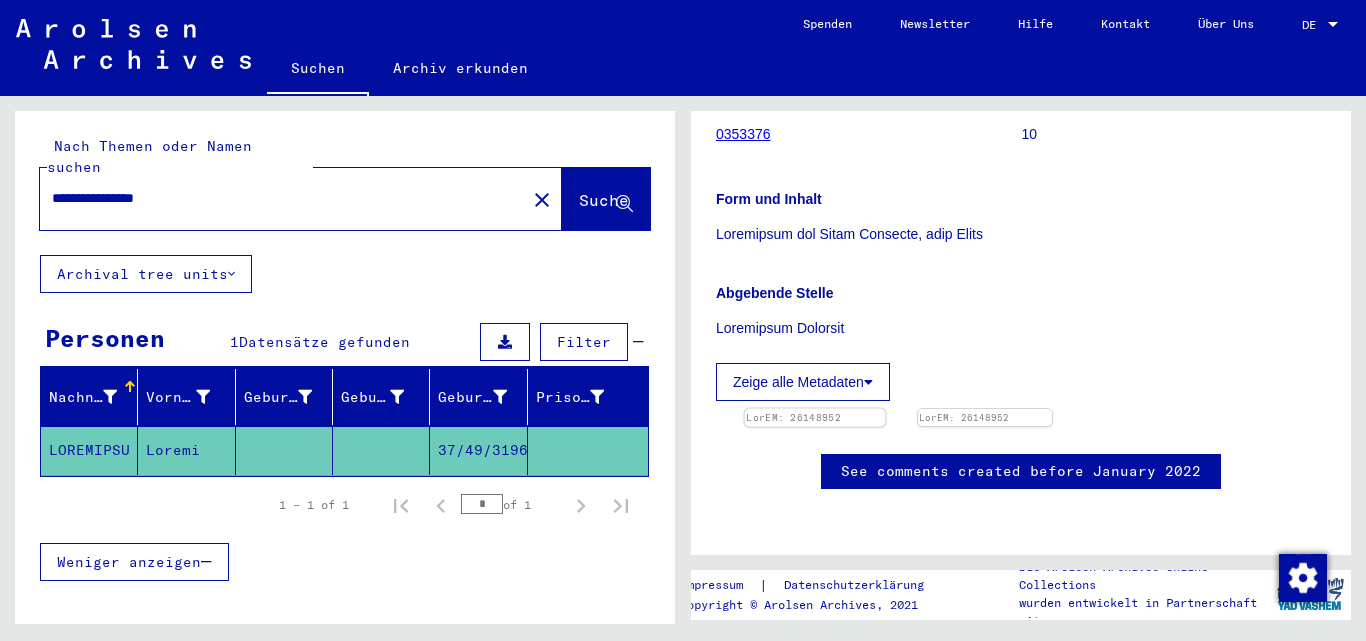 click at bounding box center [815, 409] 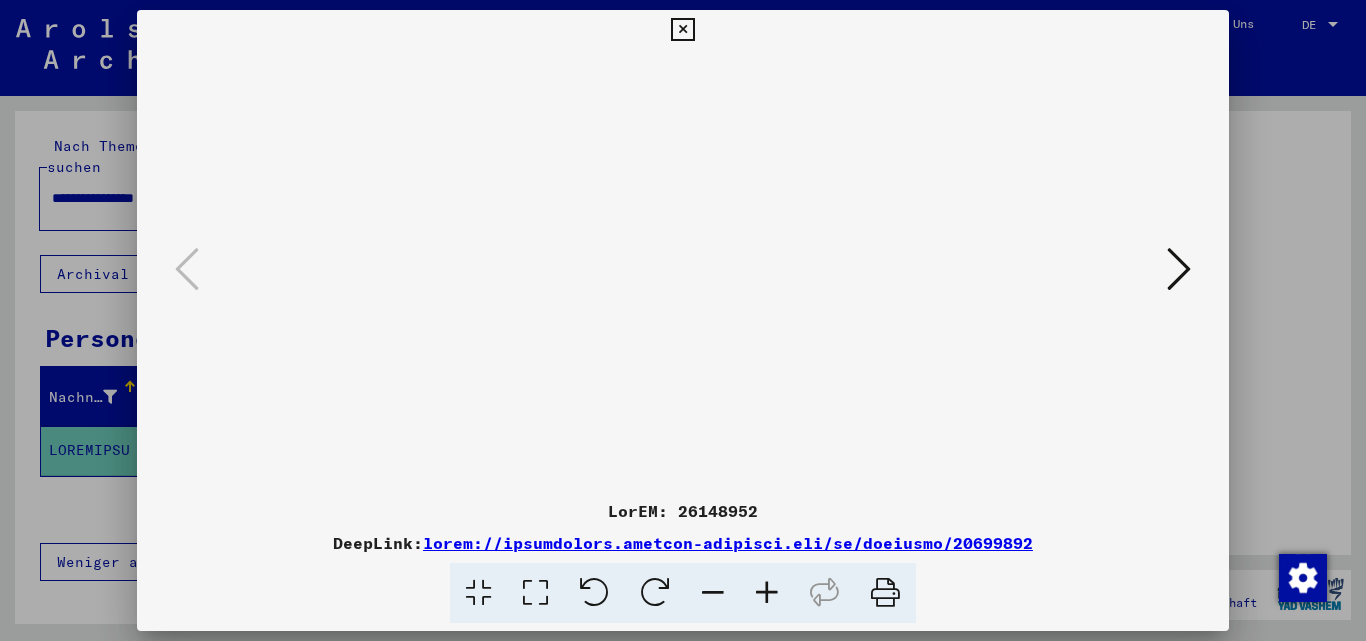 click at bounding box center (767, 593) 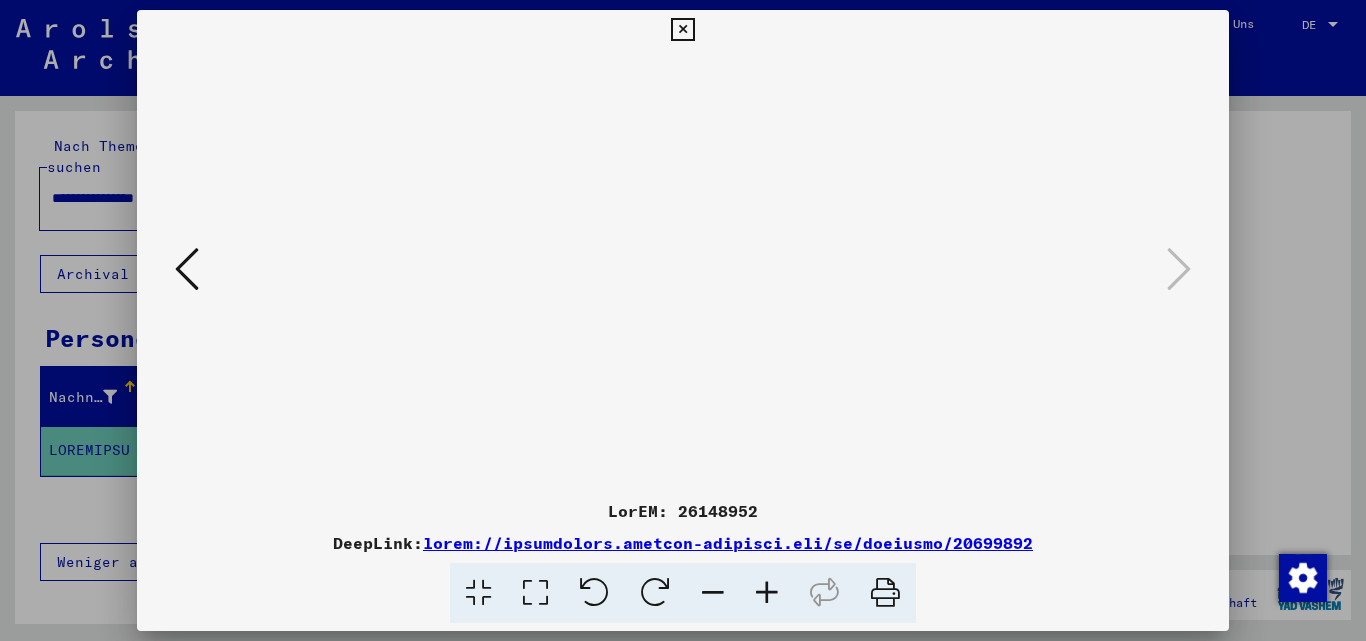 click at bounding box center [767, 593] 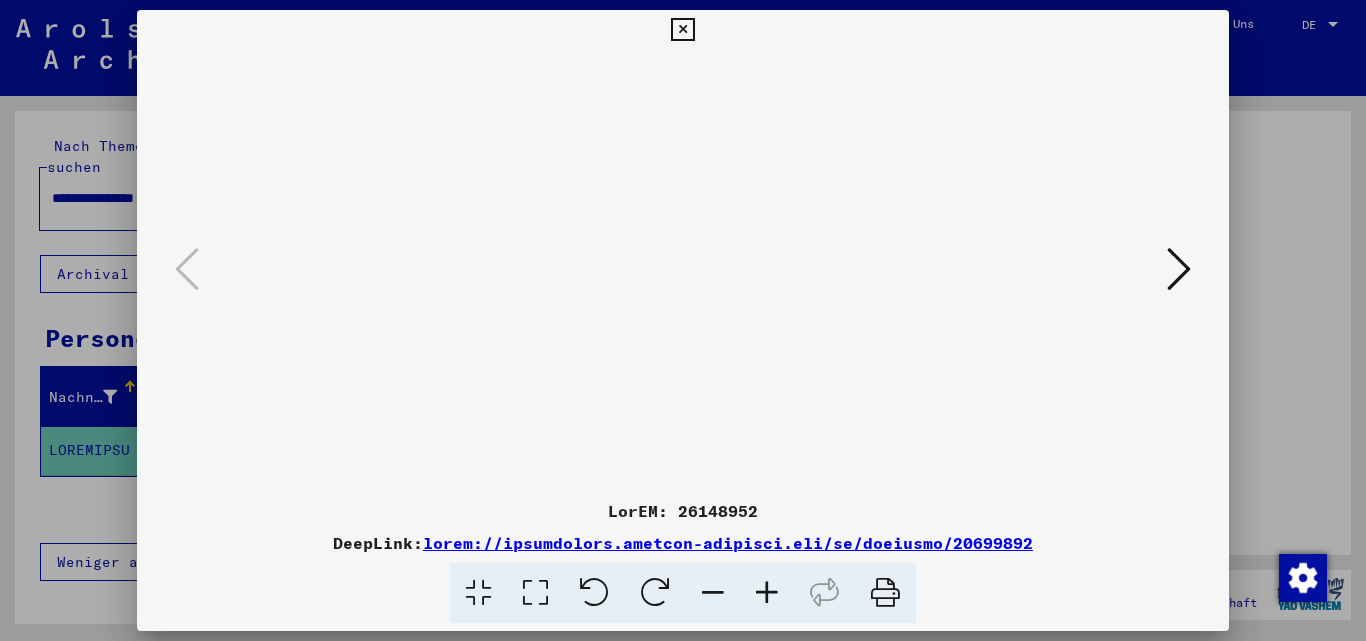 click at bounding box center (683, 270) 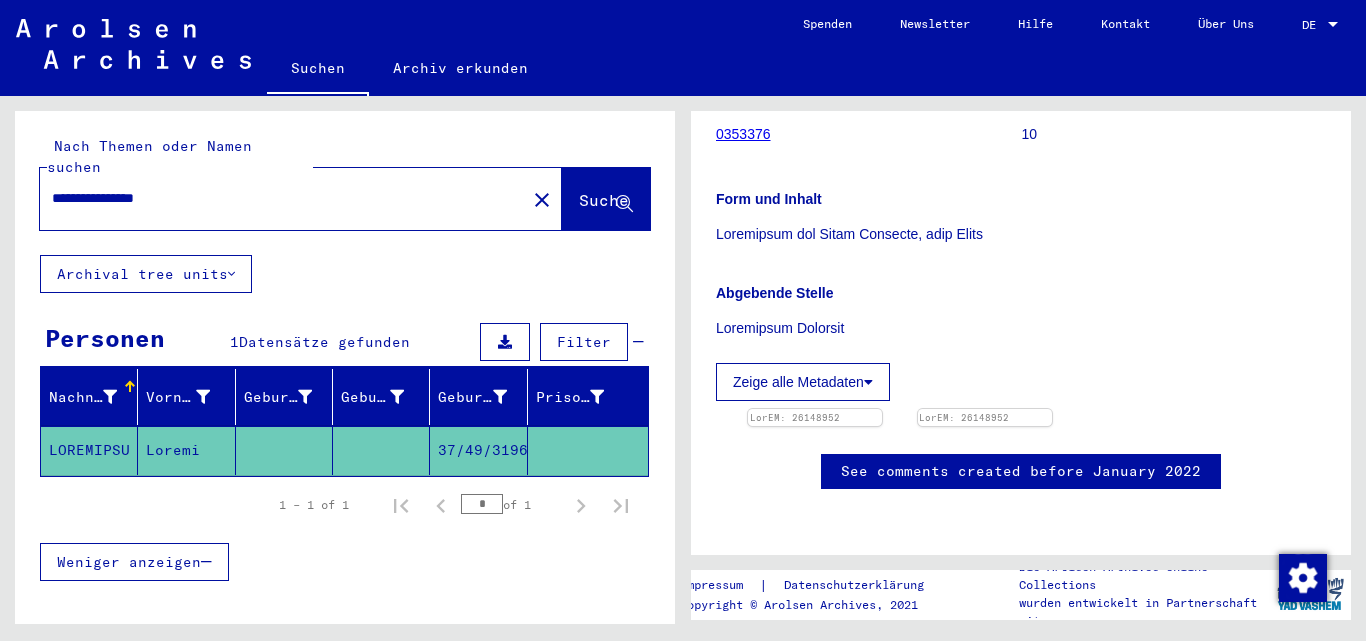 drag, startPoint x: 253, startPoint y: 187, endPoint x: 0, endPoint y: 163, distance: 254.13579 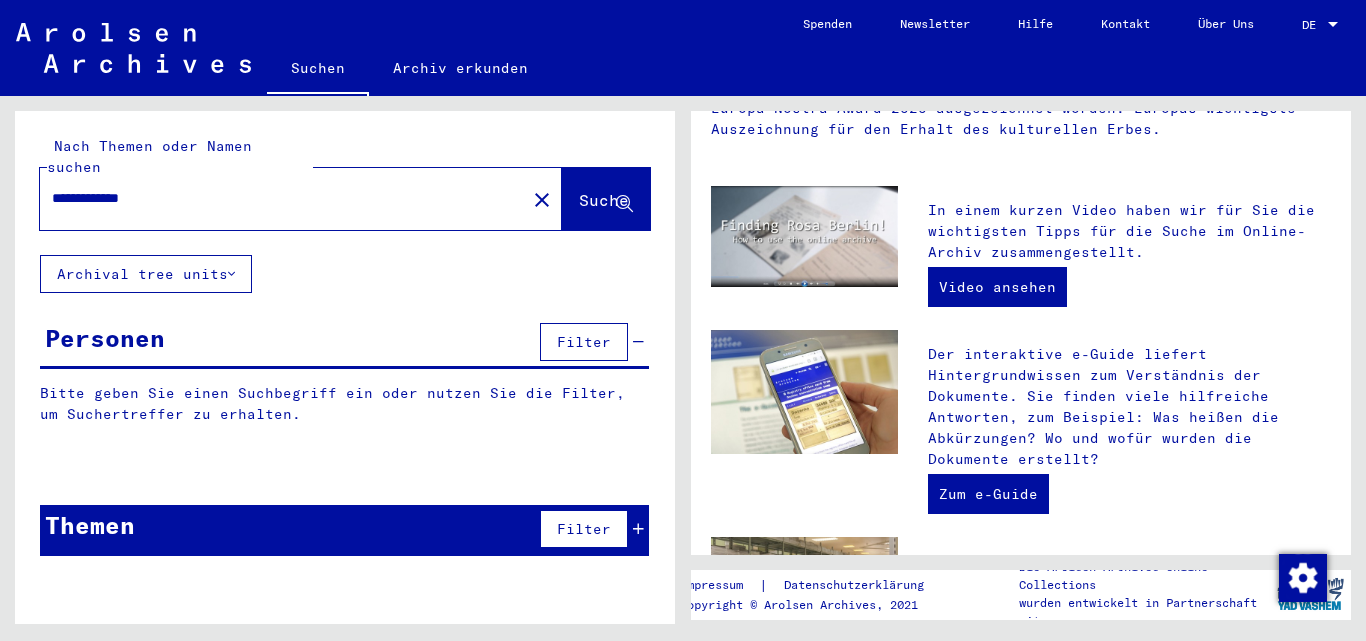 scroll, scrollTop: 0, scrollLeft: 0, axis: both 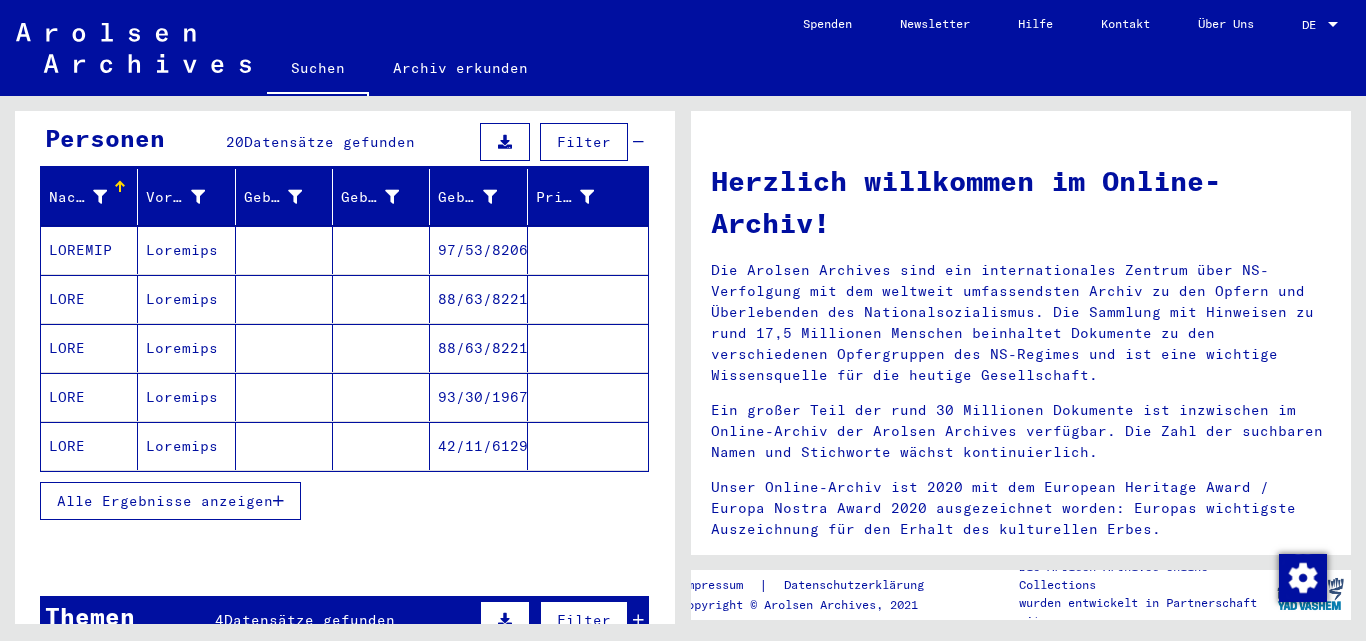 click on "42/11/6129" at bounding box center (478, 250) 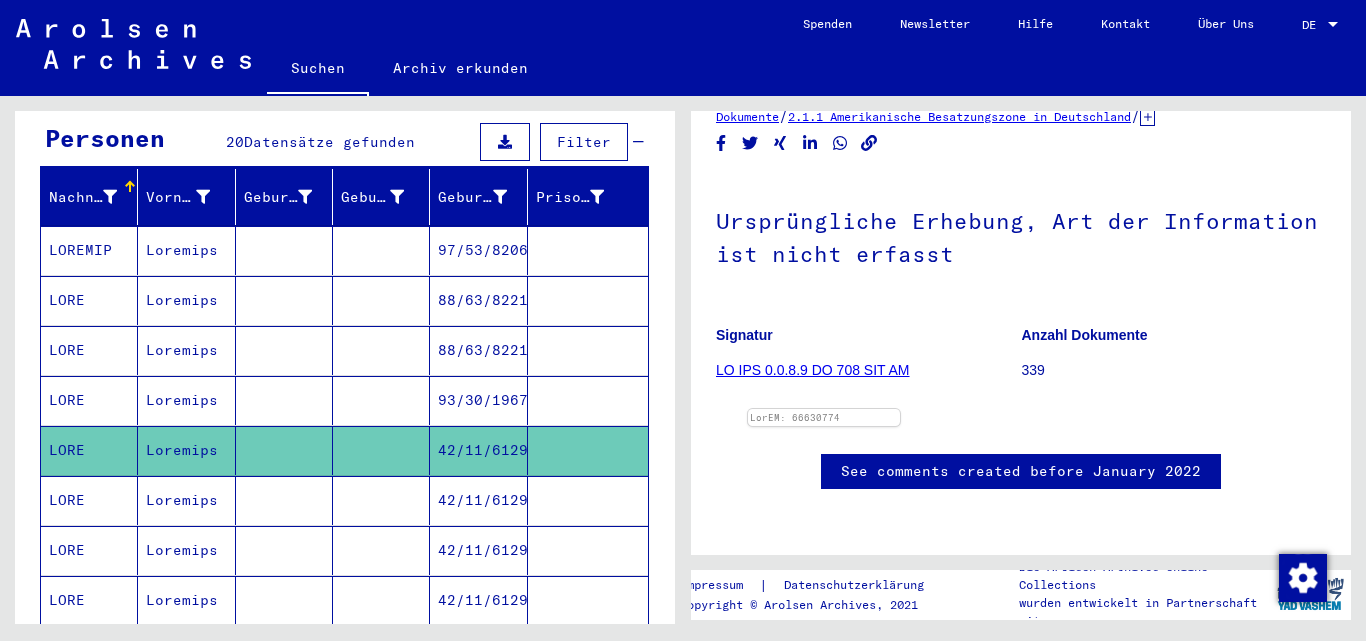 scroll, scrollTop: 400, scrollLeft: 0, axis: vertical 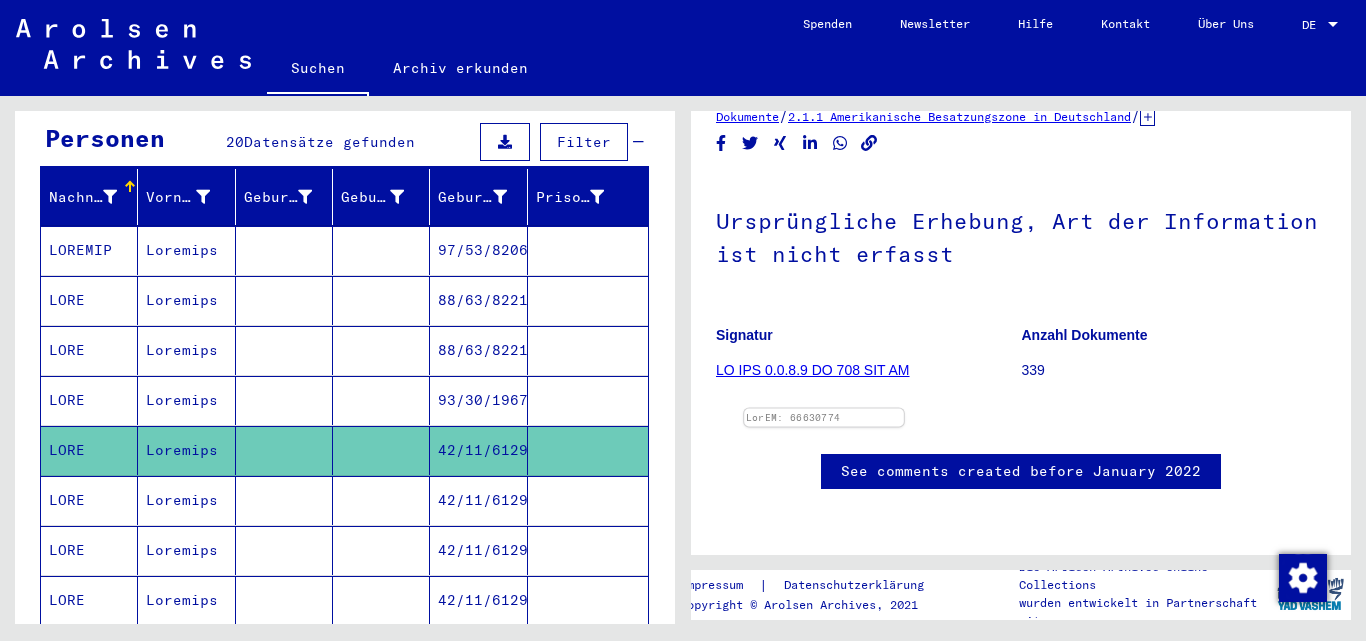 click at bounding box center (824, 409) 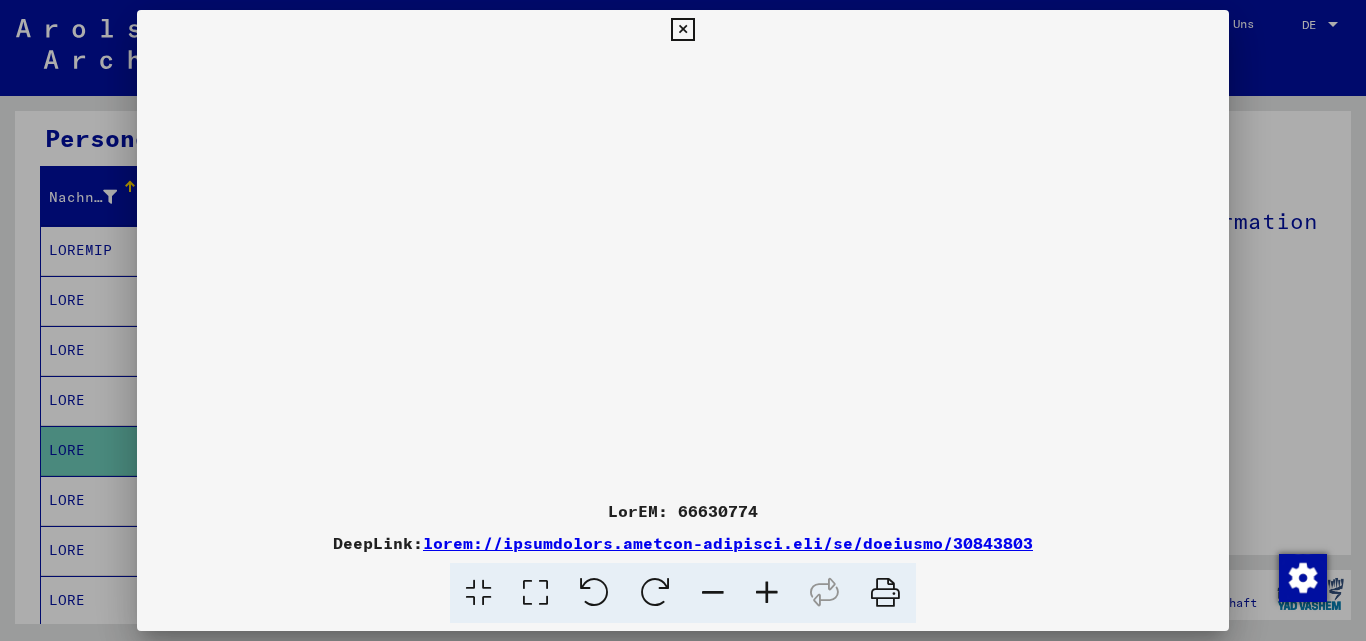 click at bounding box center [767, 593] 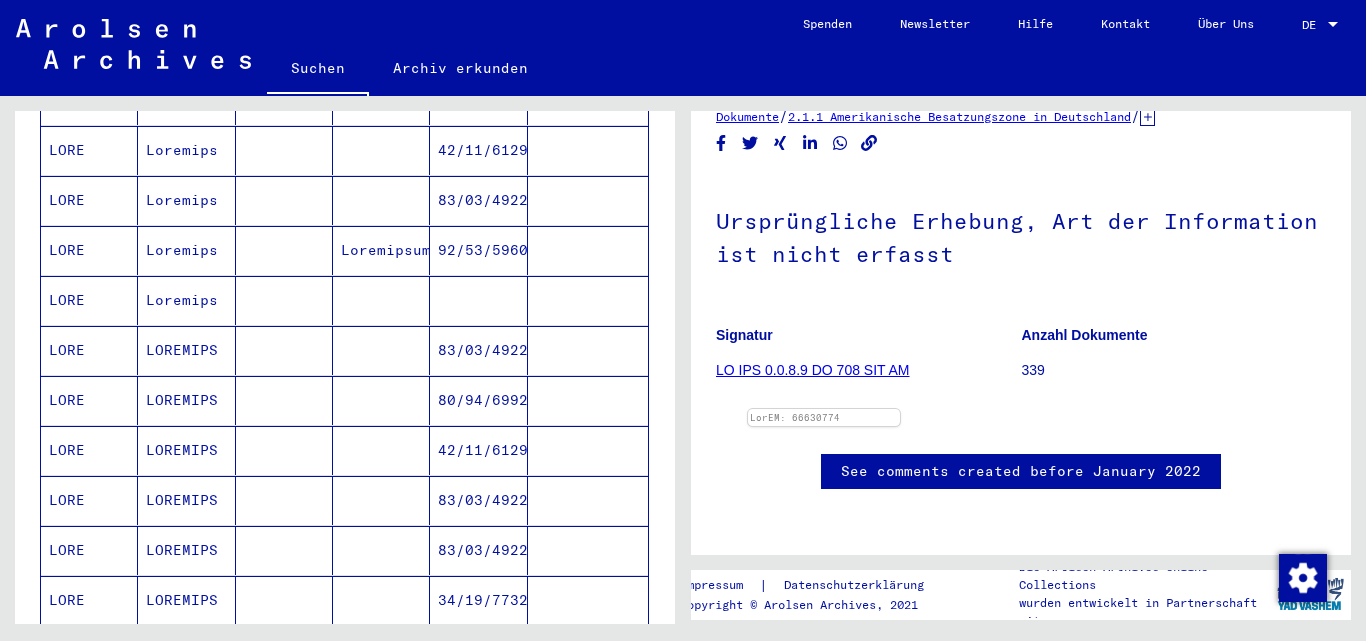 scroll, scrollTop: 0, scrollLeft: 0, axis: both 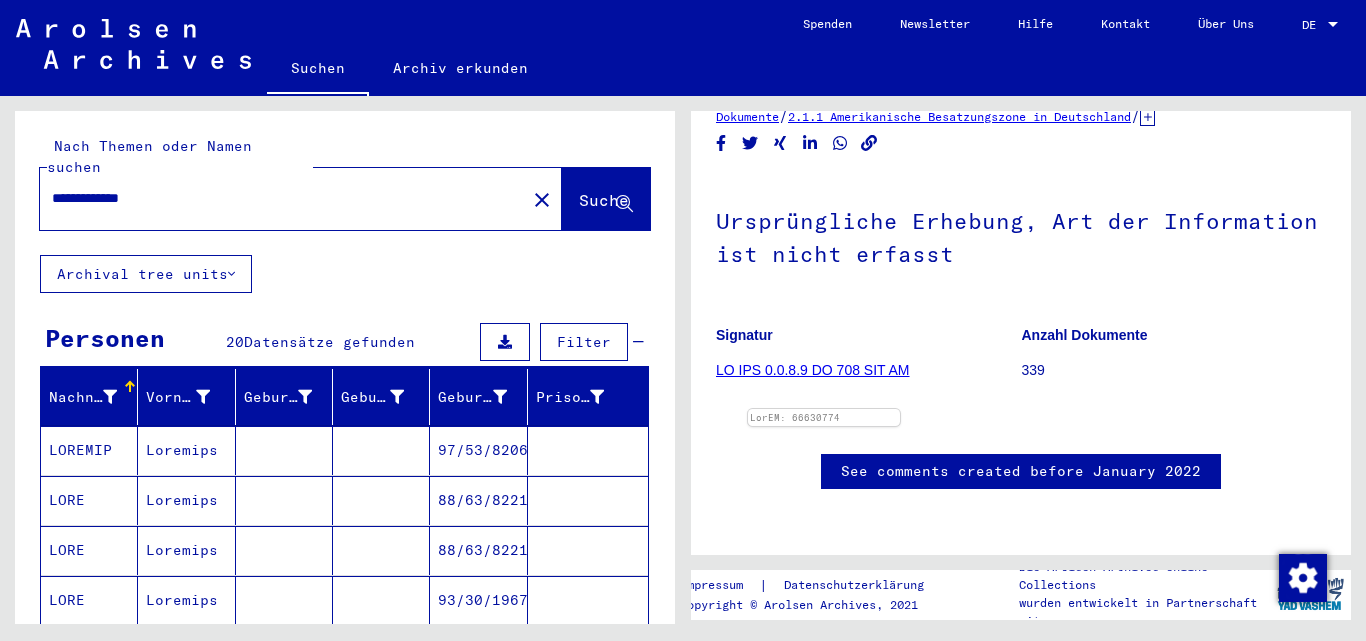 drag, startPoint x: 332, startPoint y: 183, endPoint x: 0, endPoint y: 205, distance: 332.72812 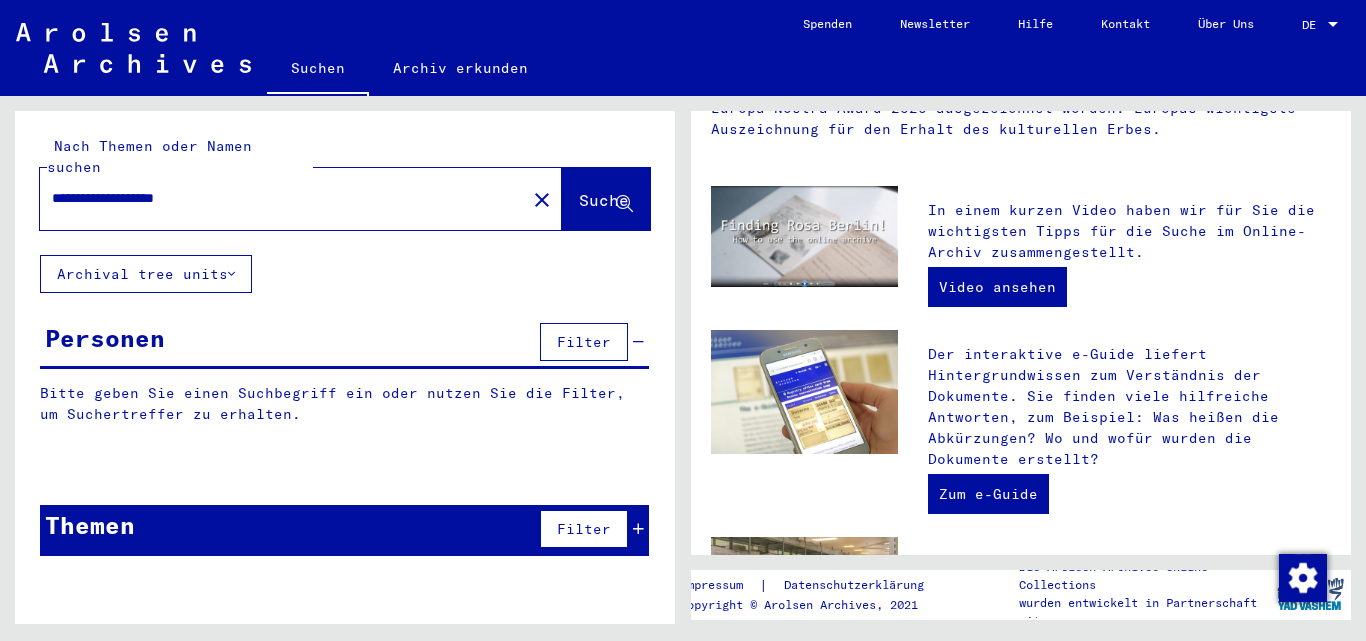 scroll, scrollTop: 0, scrollLeft: 0, axis: both 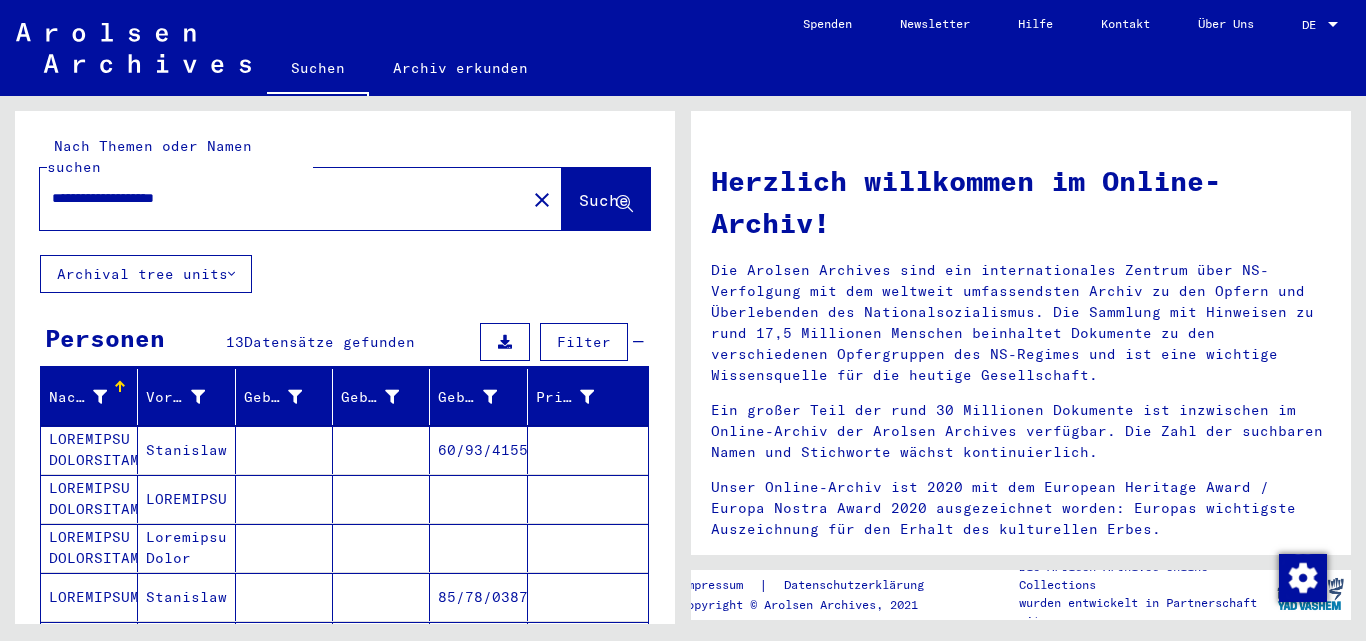 drag, startPoint x: 120, startPoint y: 178, endPoint x: 146, endPoint y: 208, distance: 39.698868 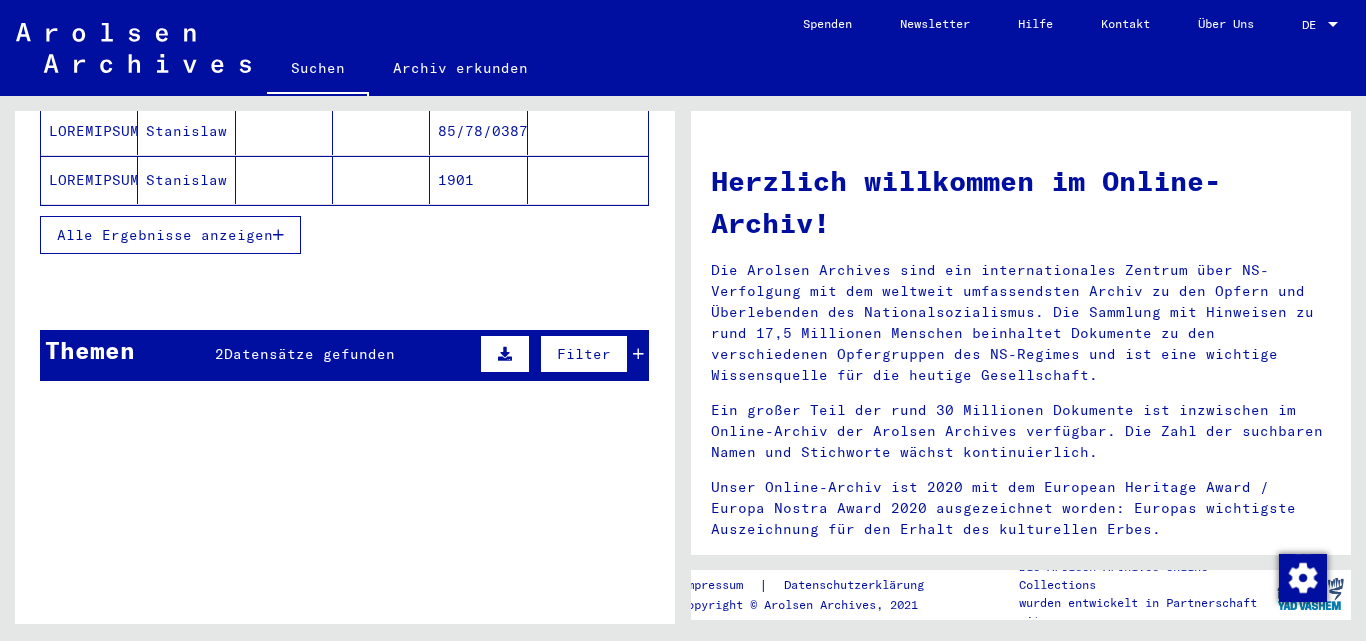 scroll, scrollTop: 66, scrollLeft: 0, axis: vertical 